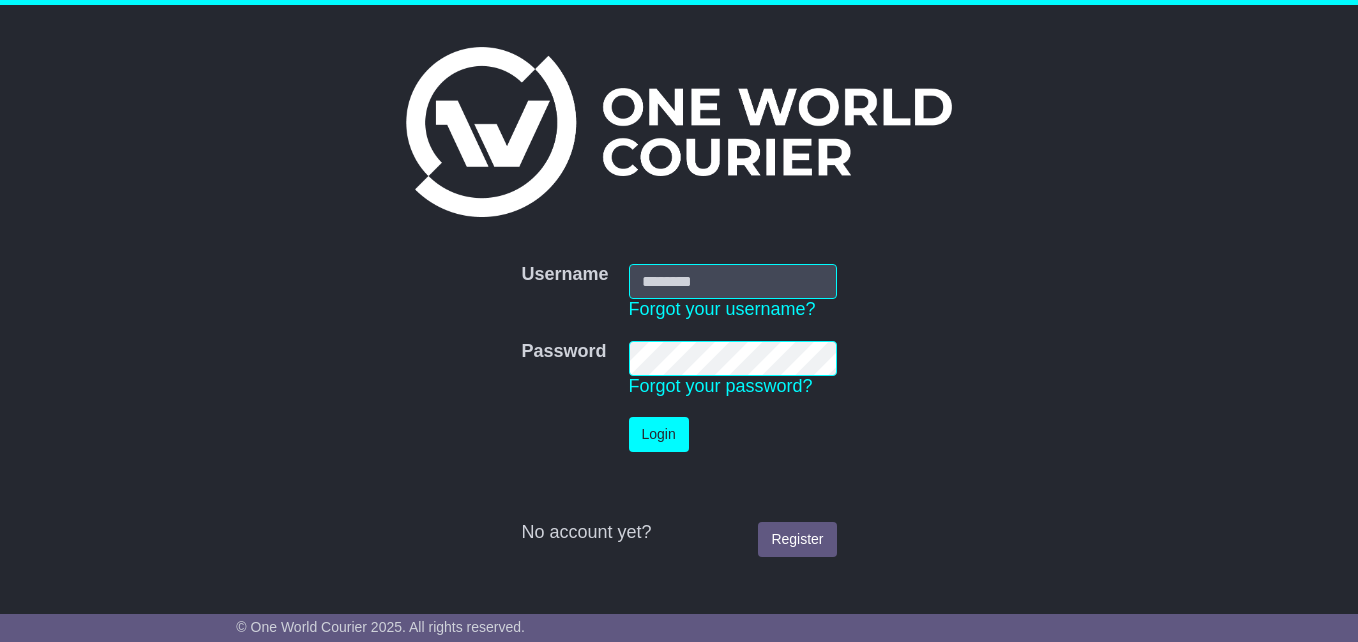 scroll, scrollTop: 0, scrollLeft: 0, axis: both 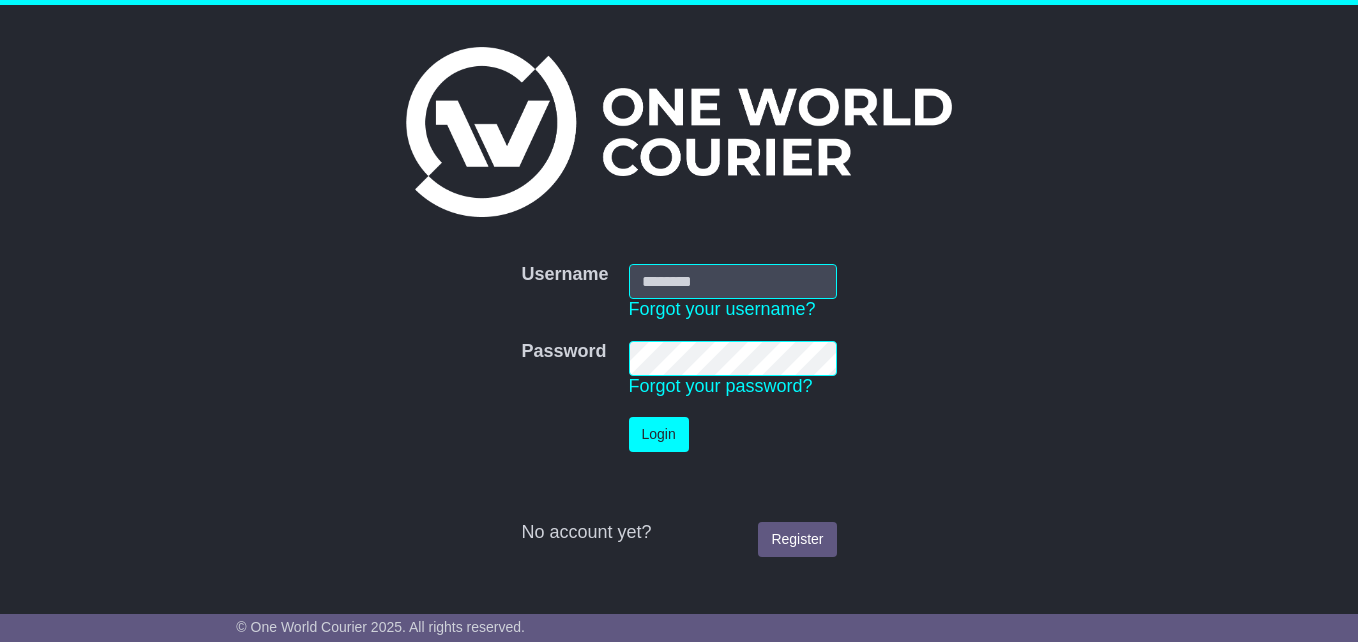 type on "**********" 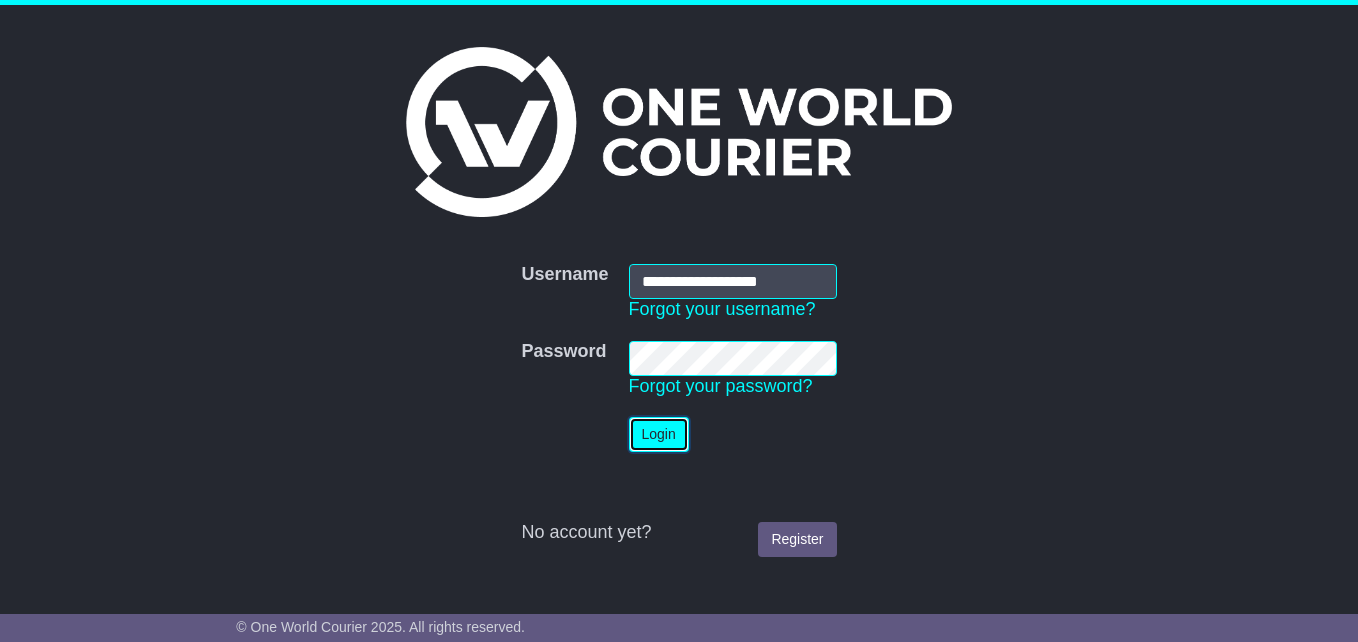 click on "Login" at bounding box center (659, 434) 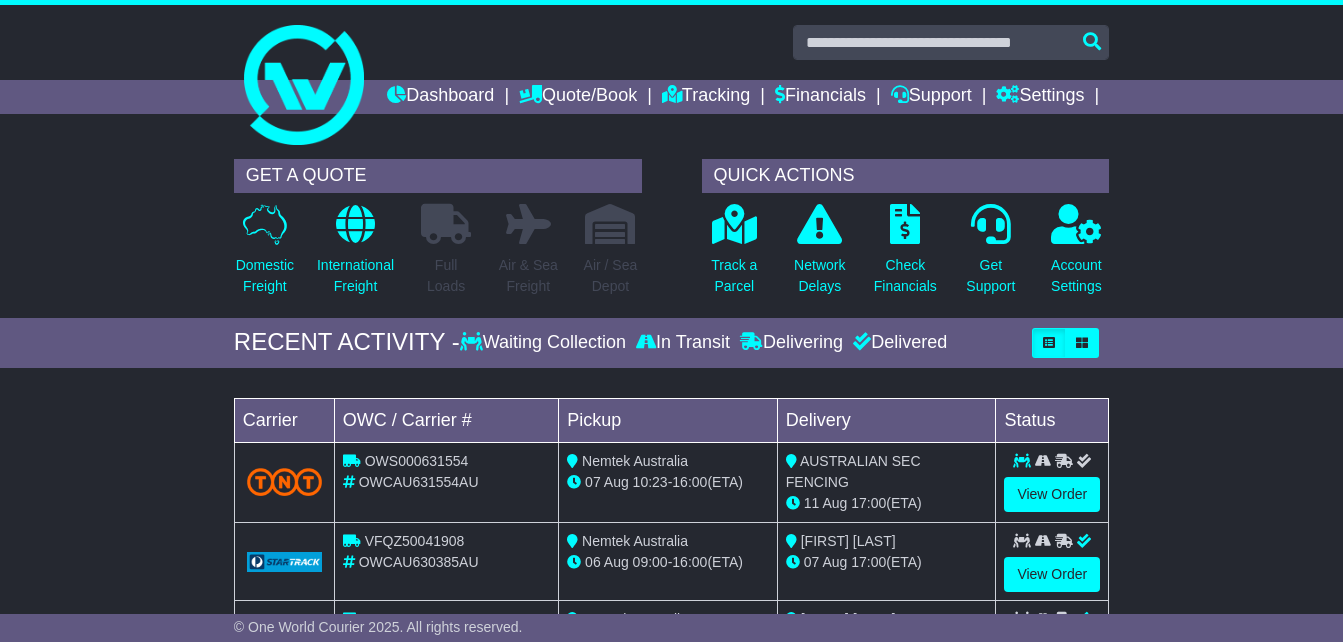 scroll, scrollTop: 0, scrollLeft: 0, axis: both 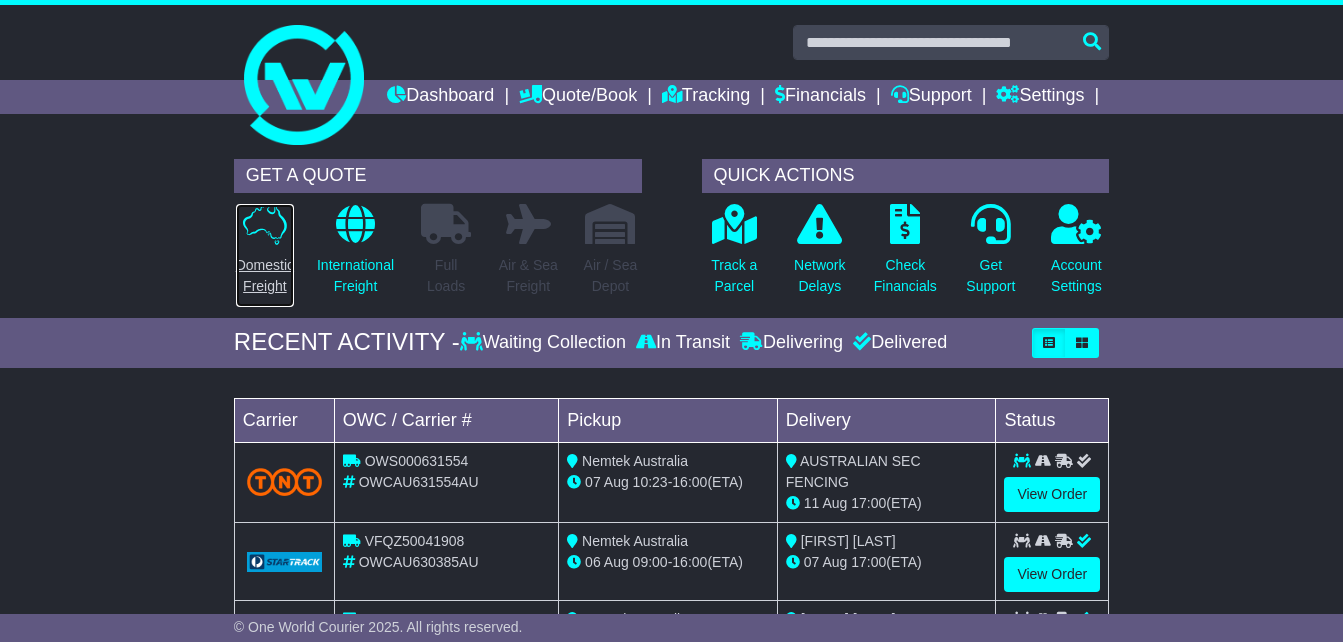 click on "Domestic Freight" at bounding box center [265, 276] 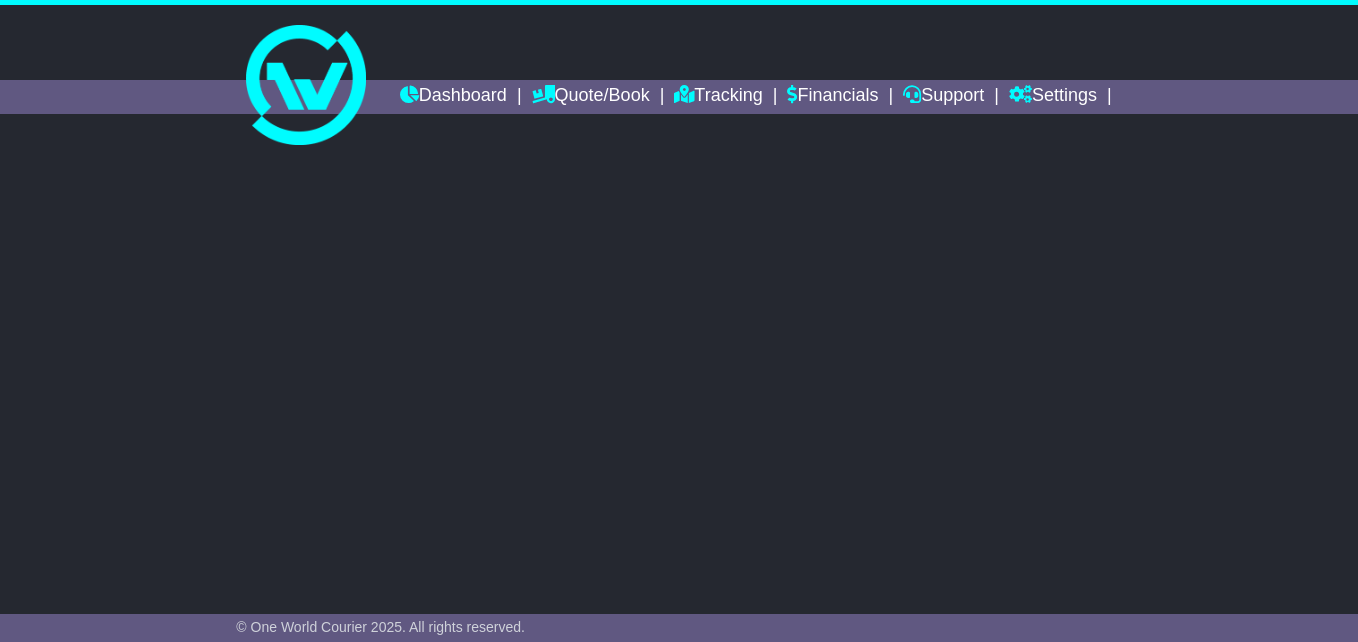 scroll, scrollTop: 0, scrollLeft: 0, axis: both 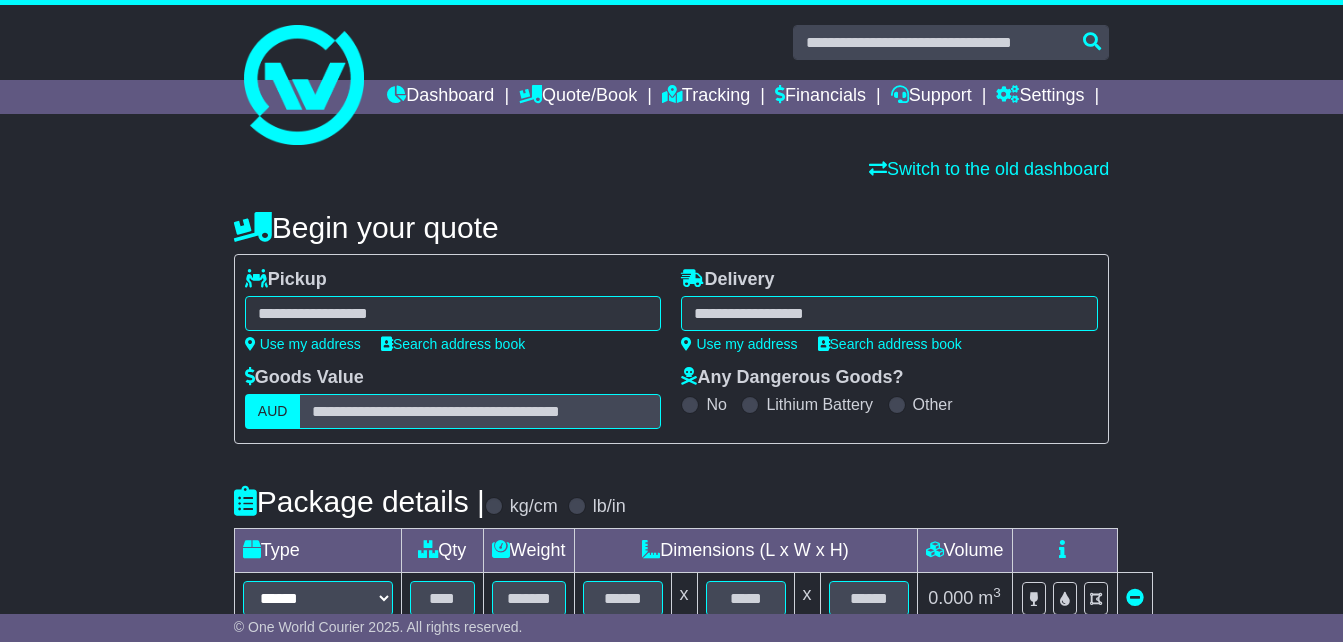 click at bounding box center [453, 313] 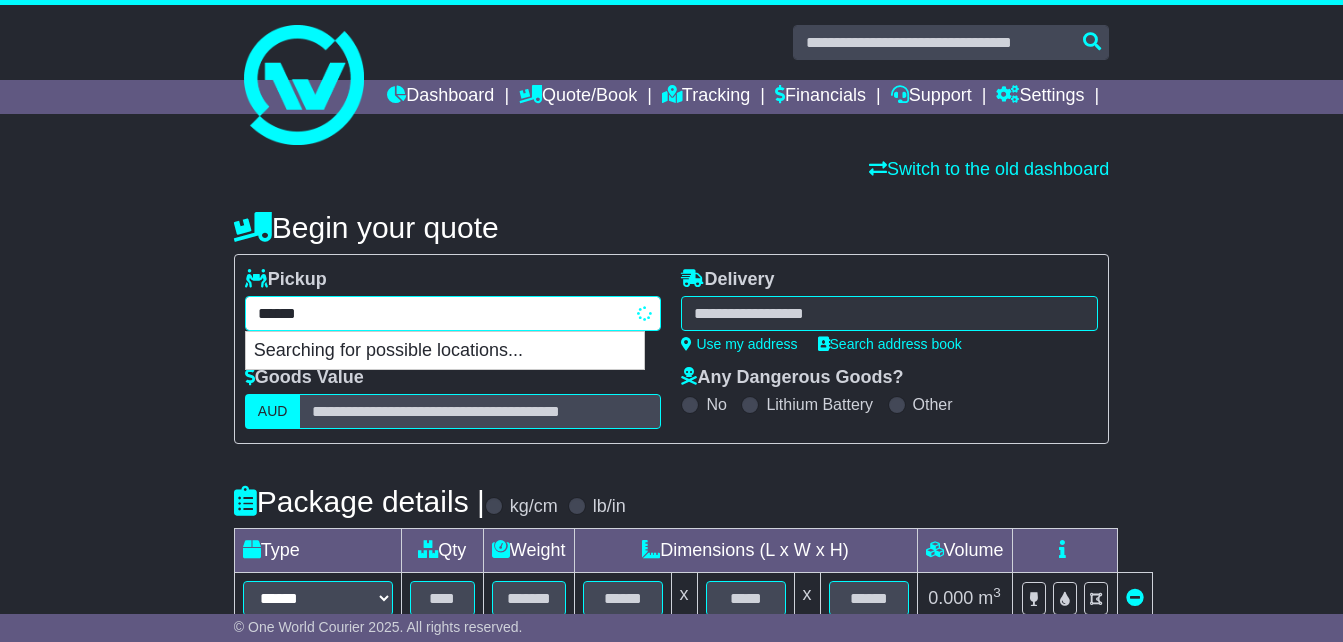 type on "*******" 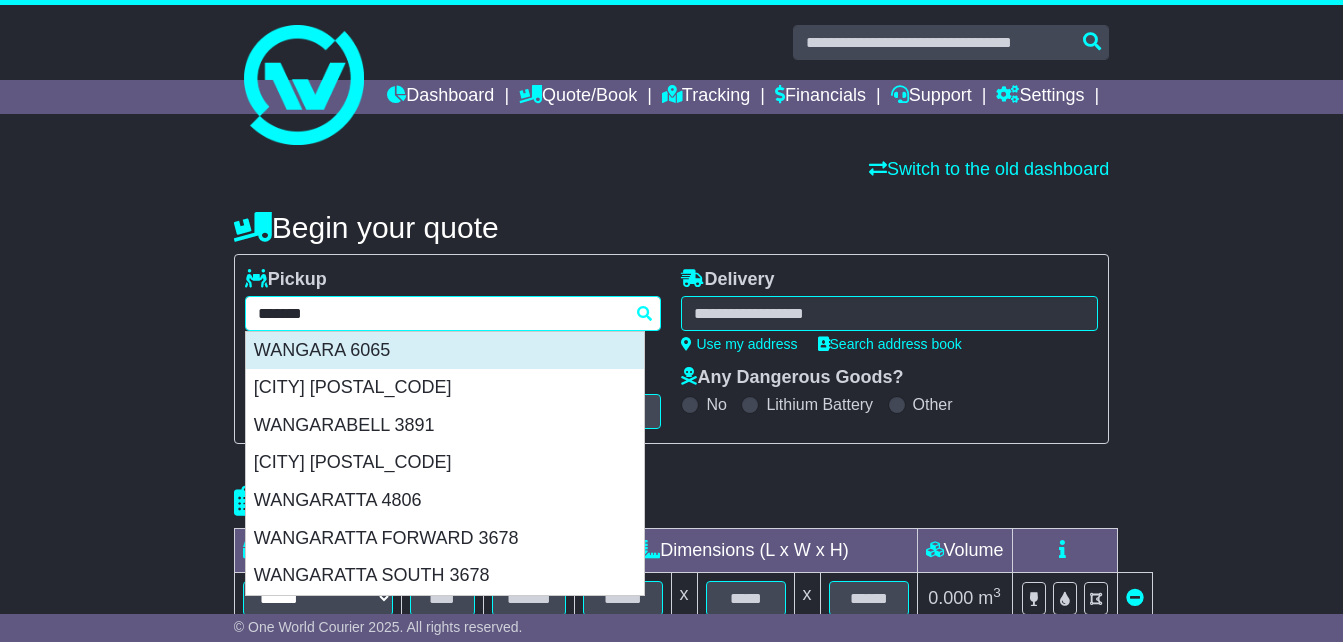 click on "WANGARA 6065" at bounding box center [445, 351] 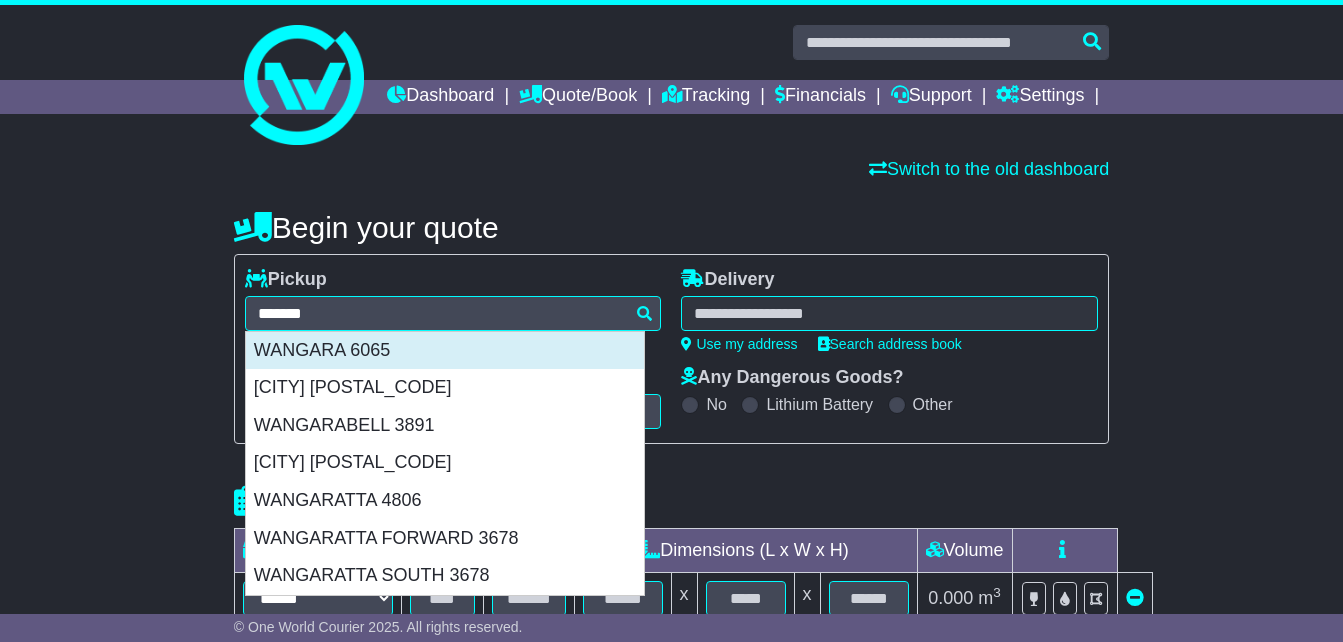 type on "**********" 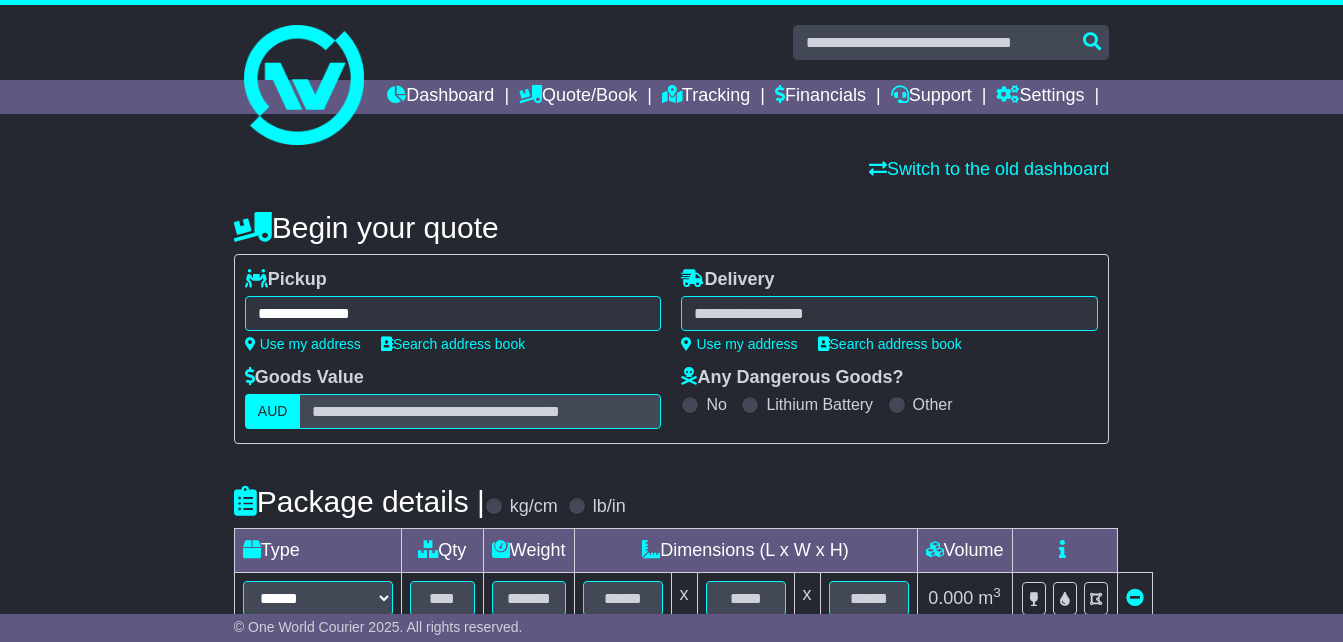 click at bounding box center (889, 313) 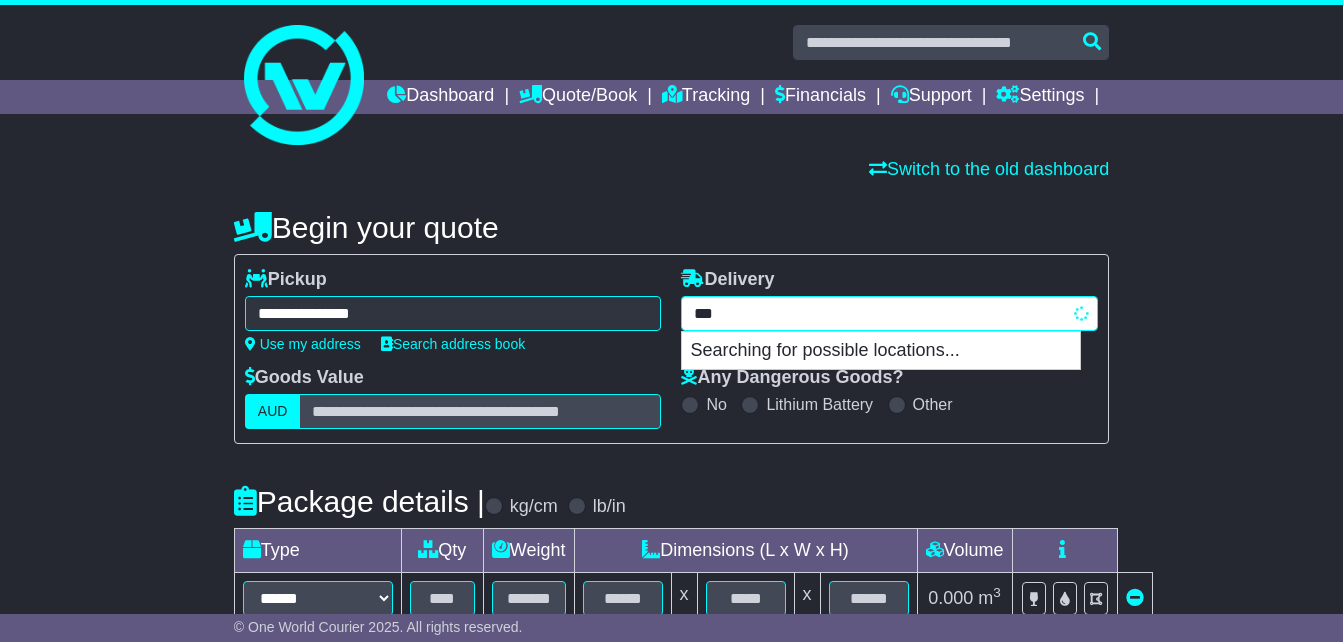 type on "****" 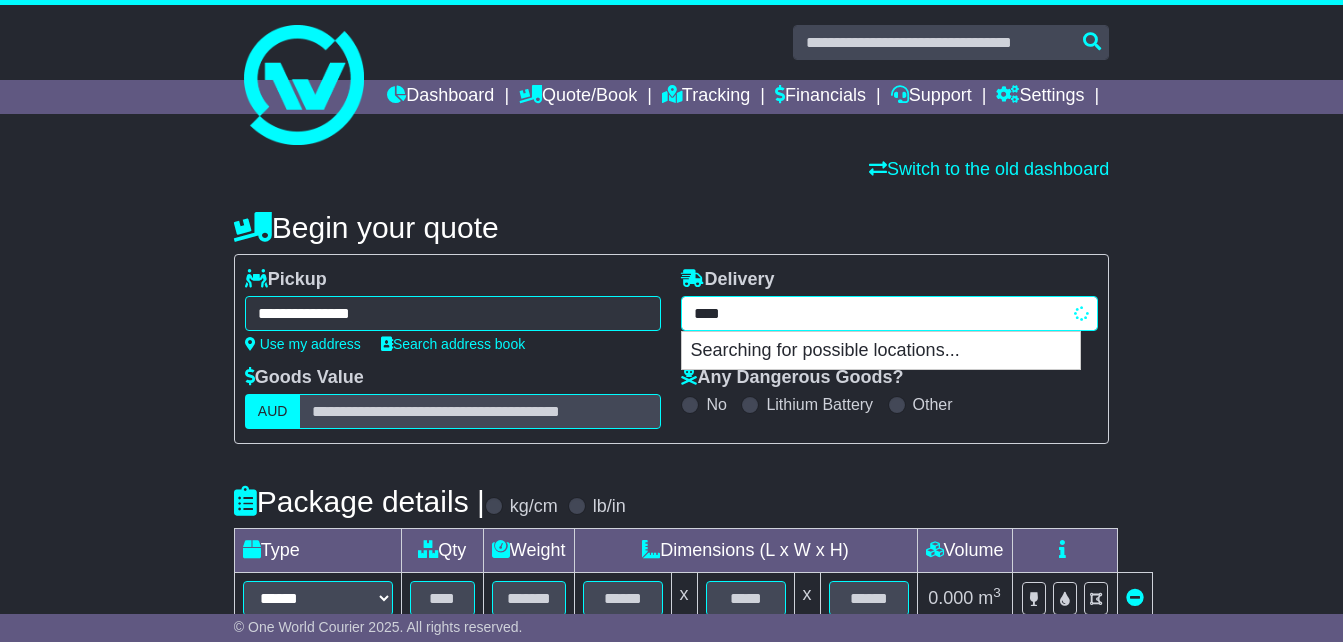 type on "*****" 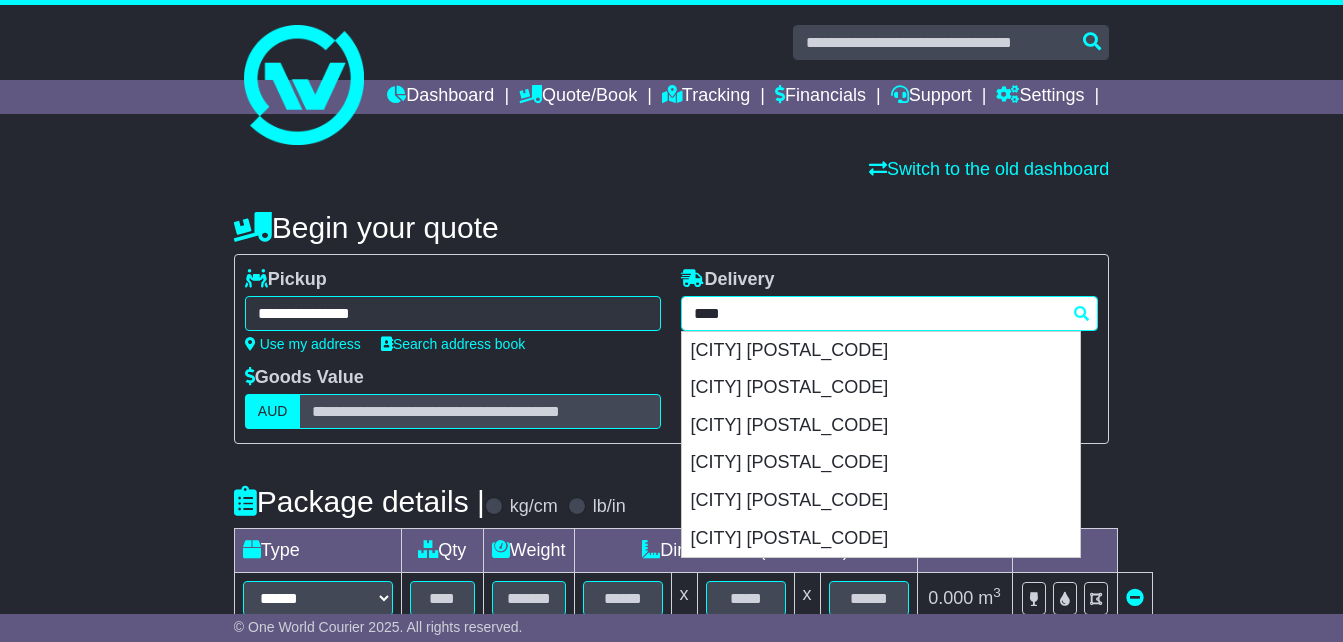 type 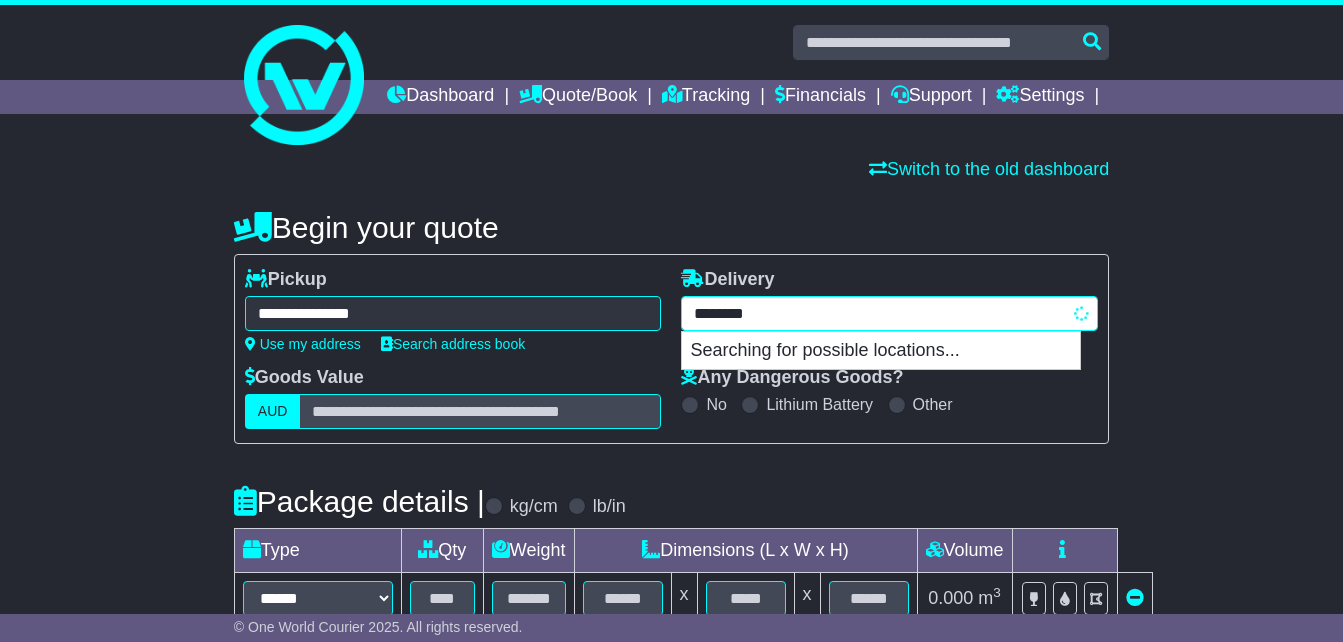 type on "*********" 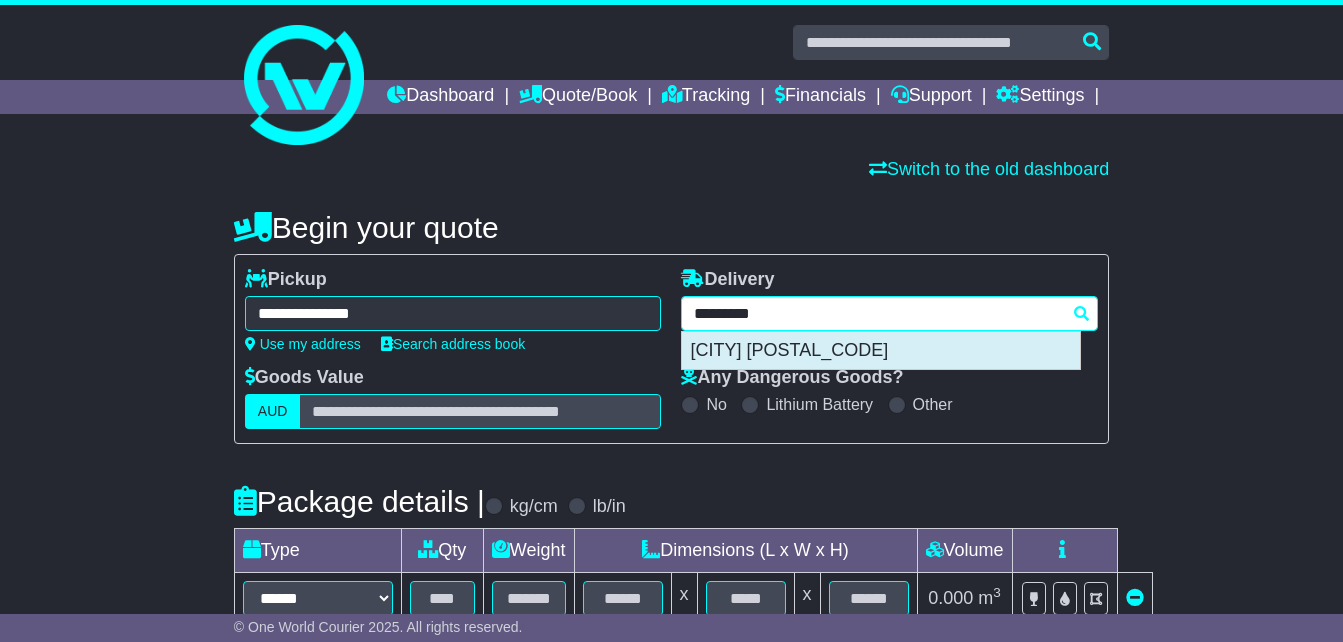click on "[CITY] [POSTAL_CODE]" at bounding box center [881, 351] 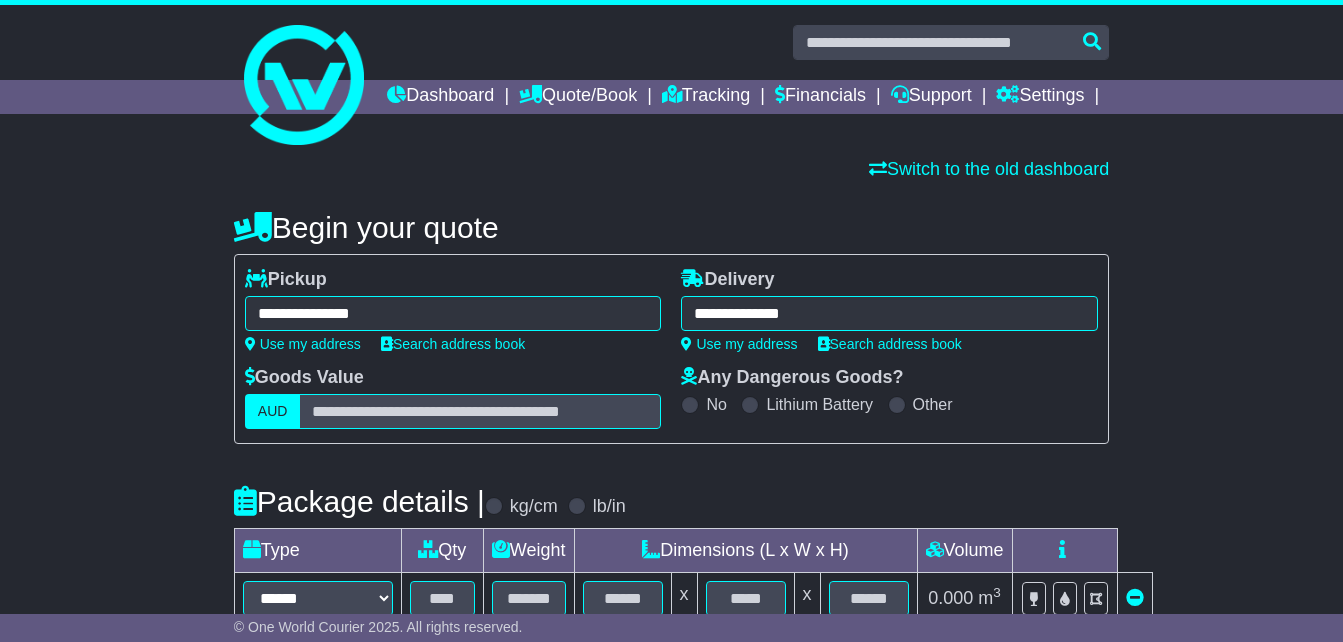 type on "**********" 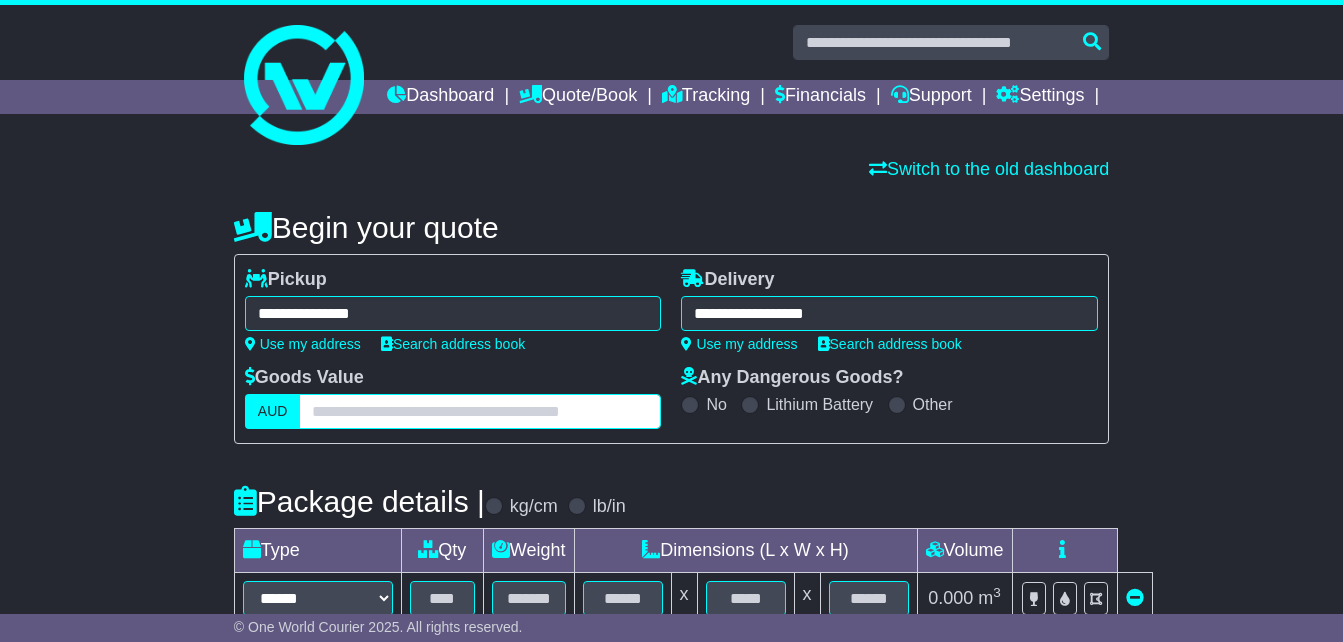 click at bounding box center (480, 411) 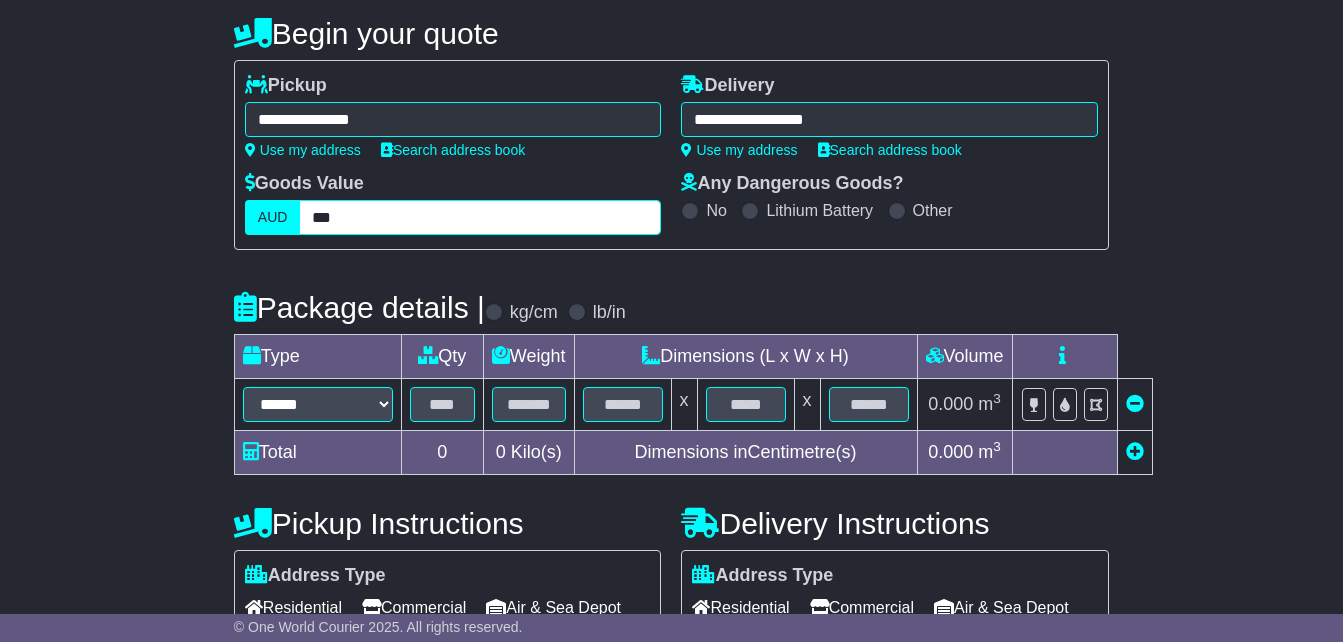 scroll, scrollTop: 268, scrollLeft: 0, axis: vertical 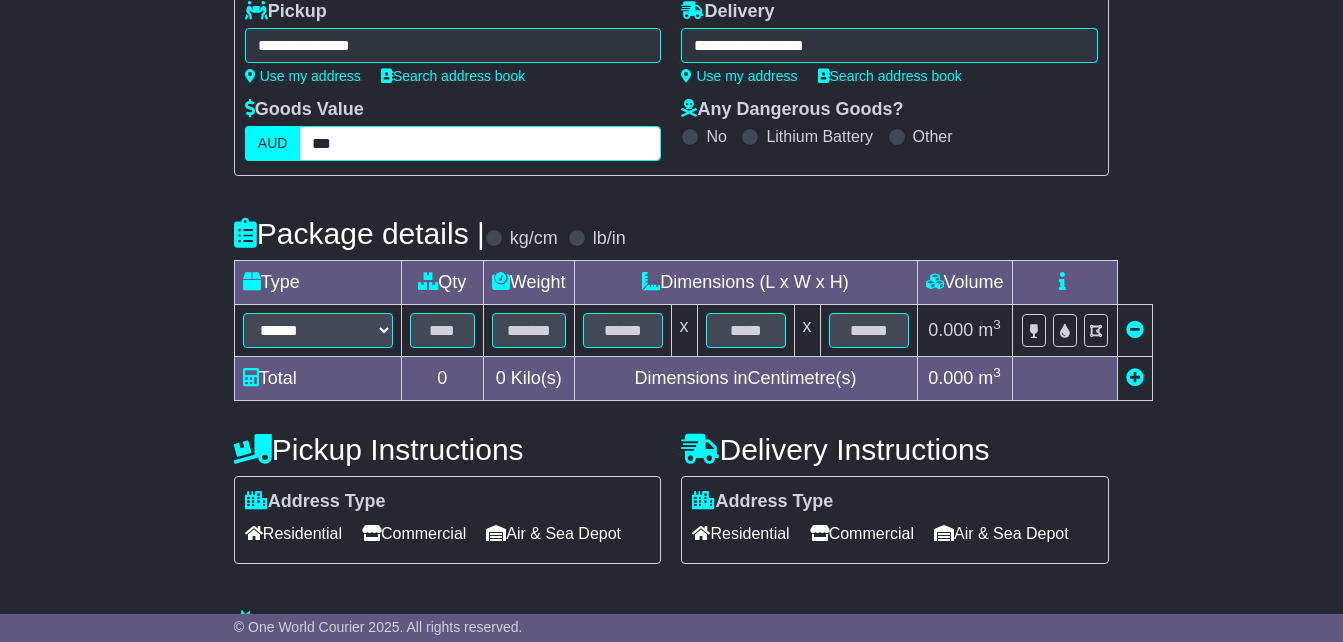 type on "***" 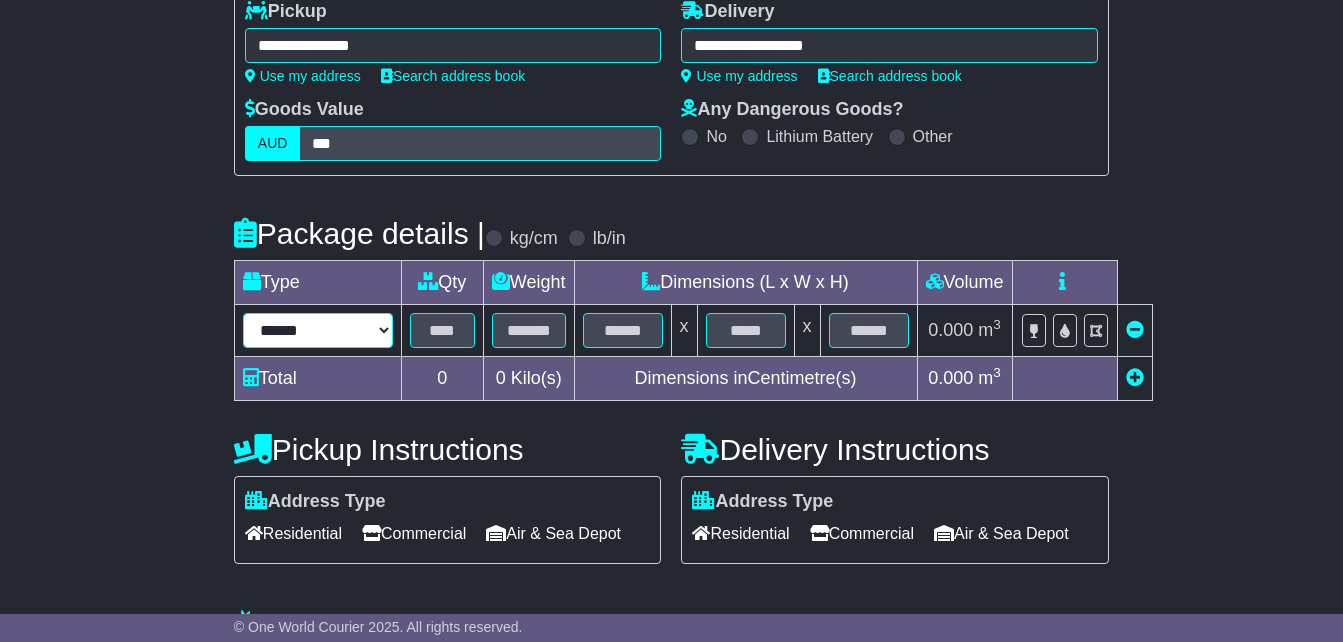 click on "****** ****** *** ******** ***** **** **** ****** *** *******" at bounding box center [318, 330] 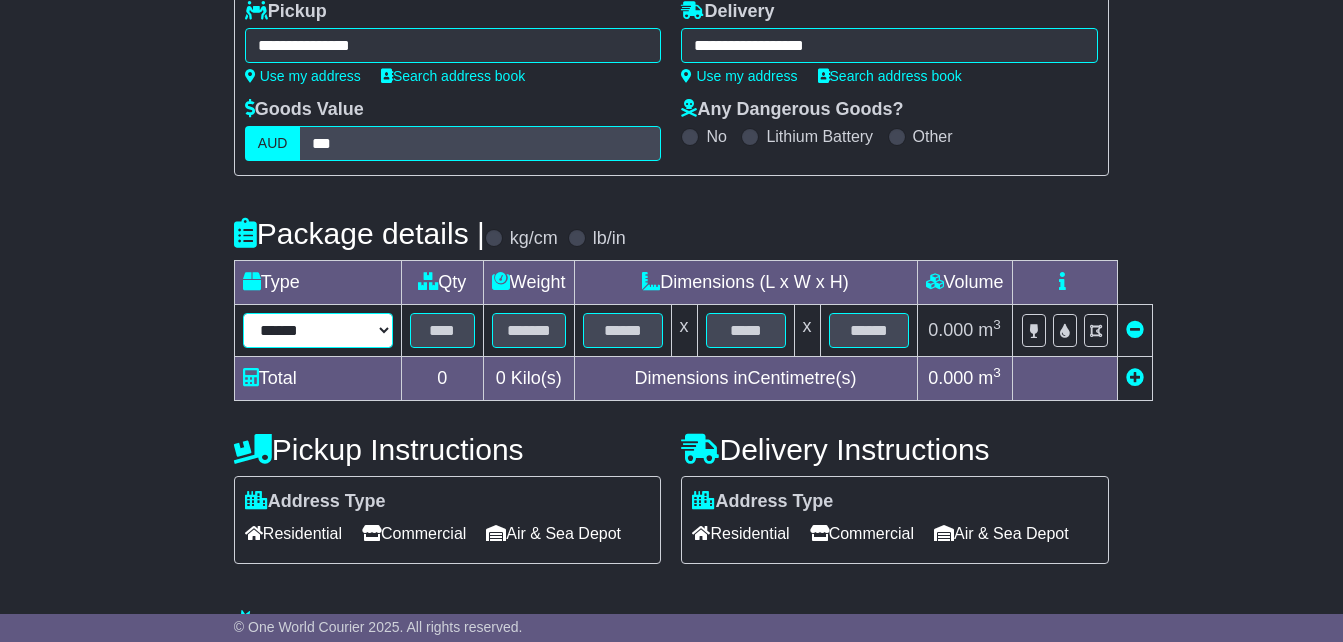 select on "*****" 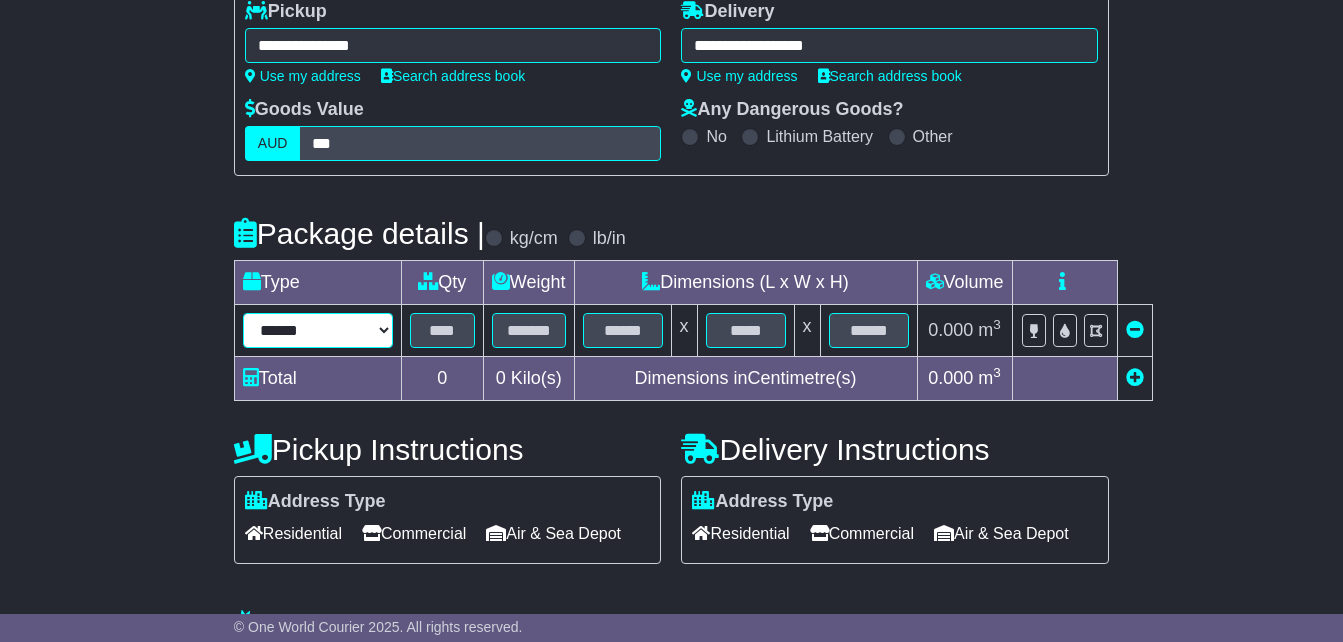 click on "****** ****** *** ******** ***** **** **** ****** *** *******" at bounding box center [318, 330] 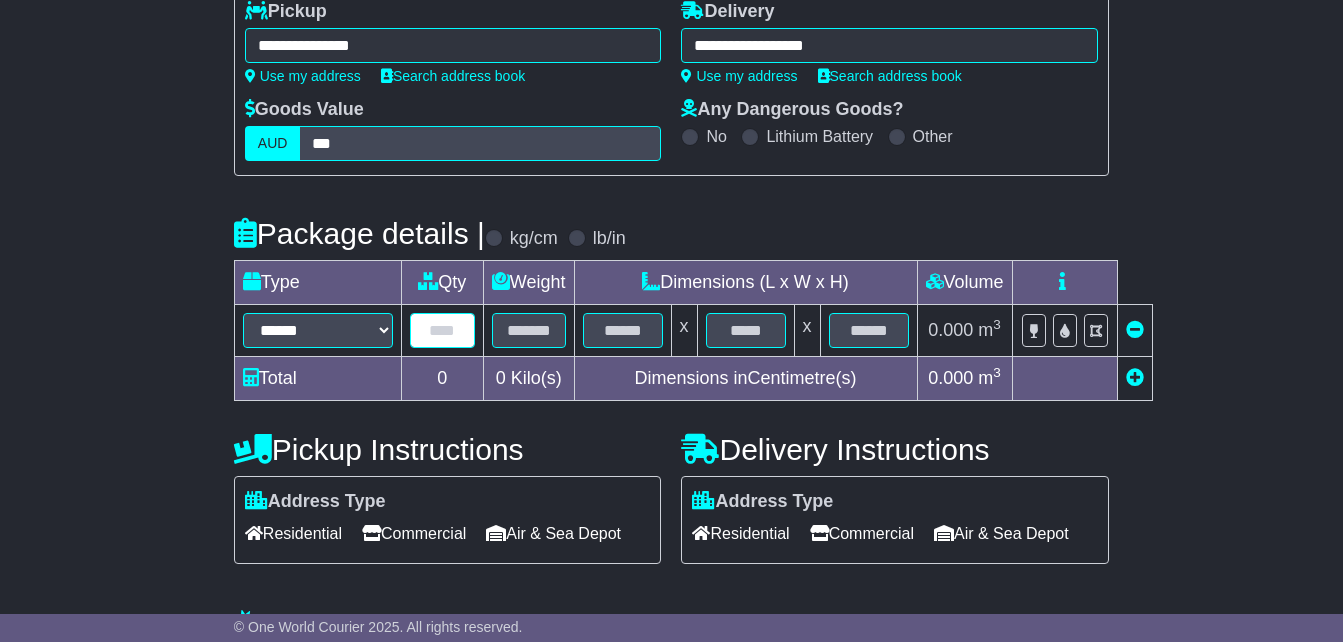 click at bounding box center (442, 330) 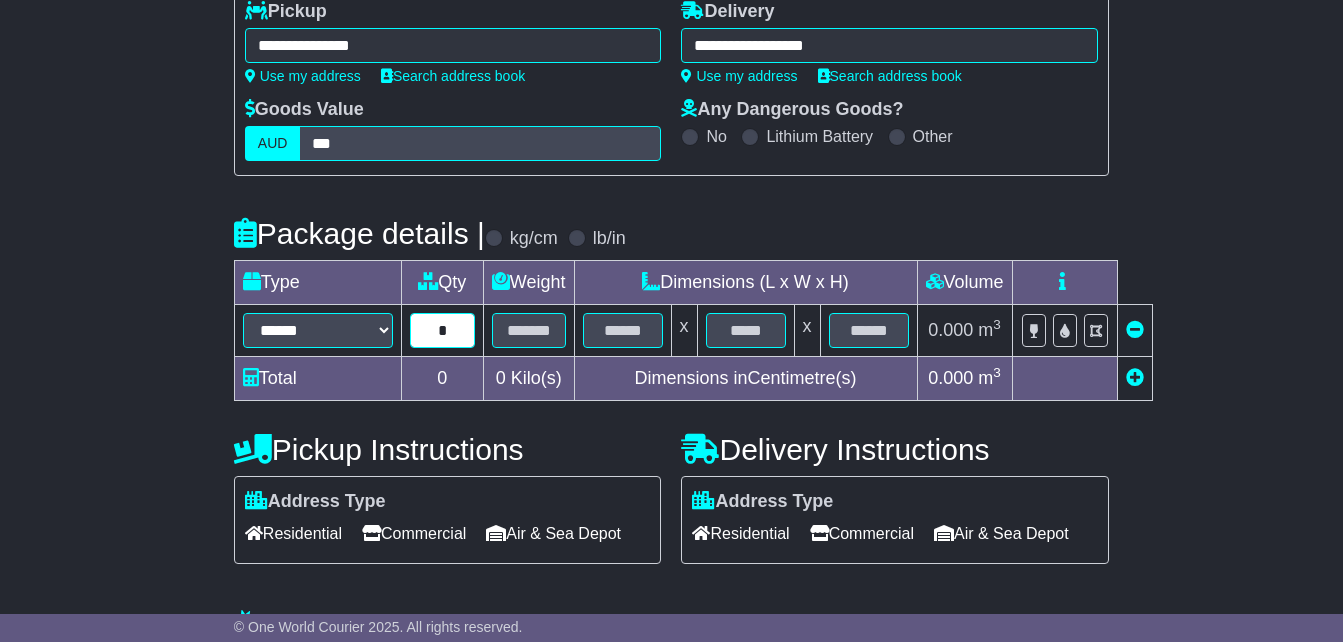 type on "*" 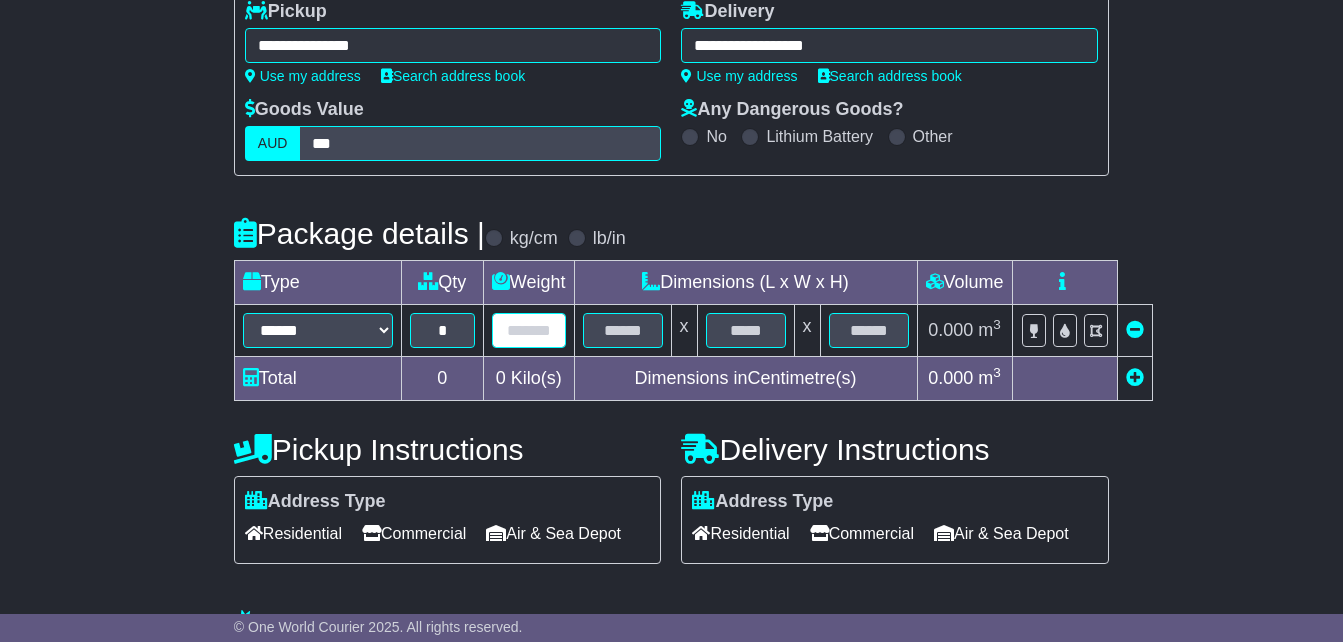 click at bounding box center (529, 330) 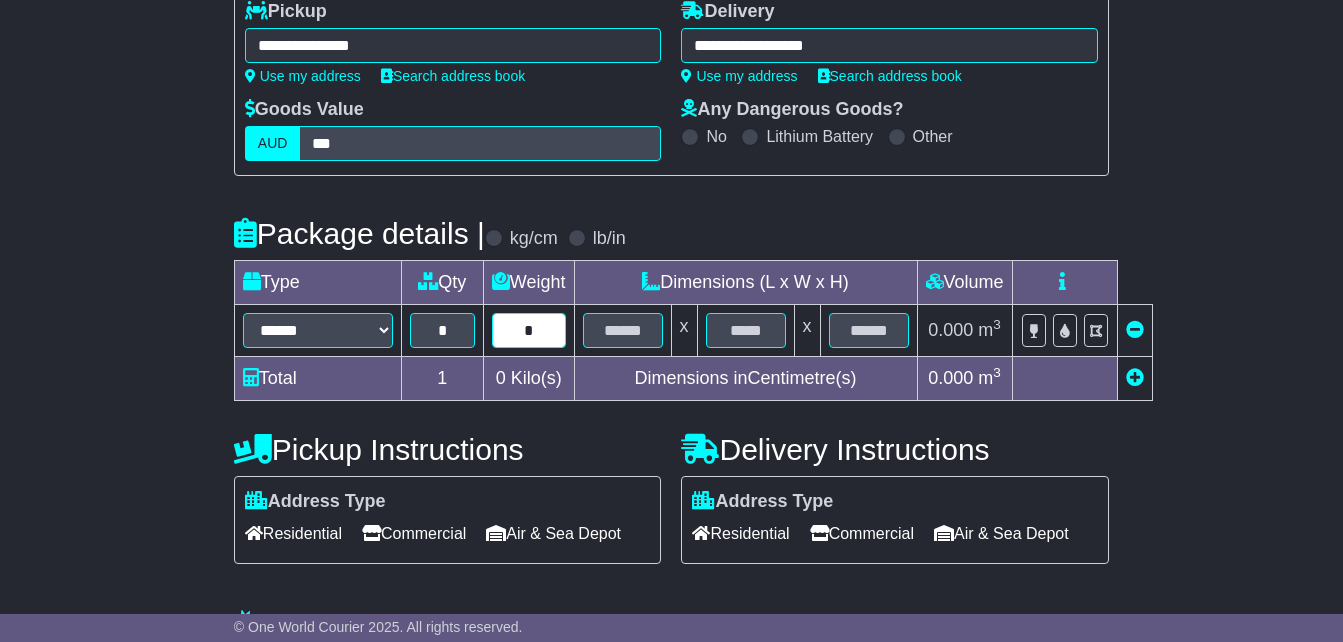 type on "*" 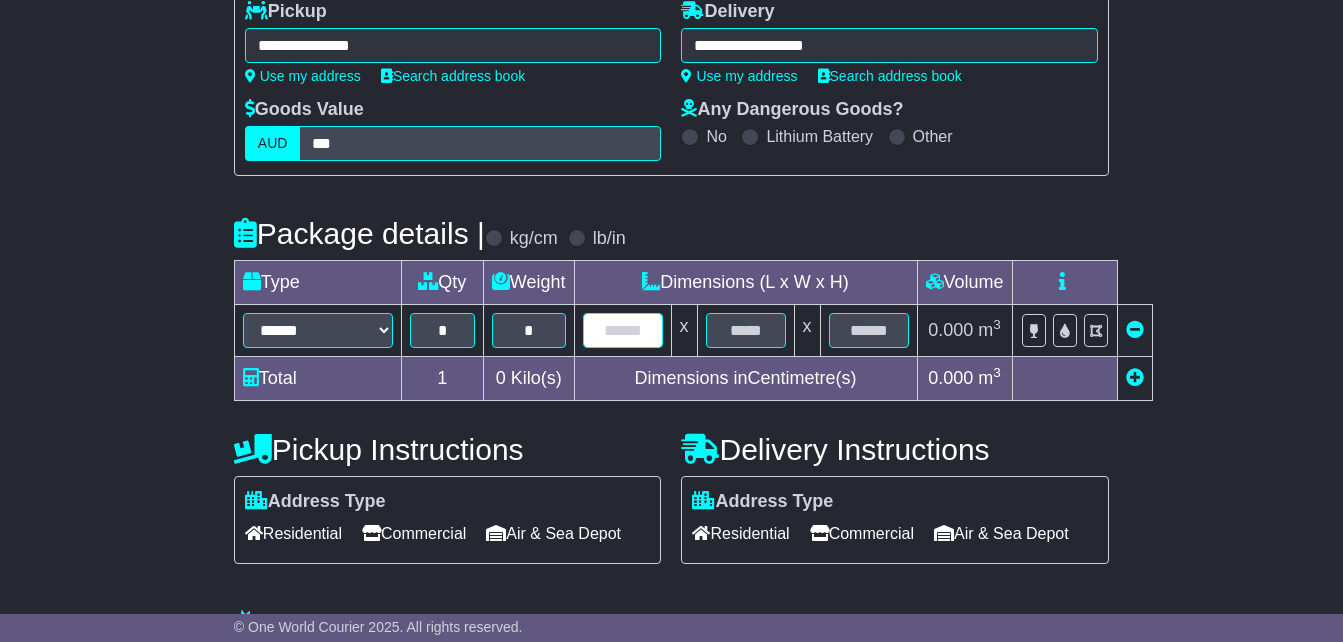 click at bounding box center [623, 330] 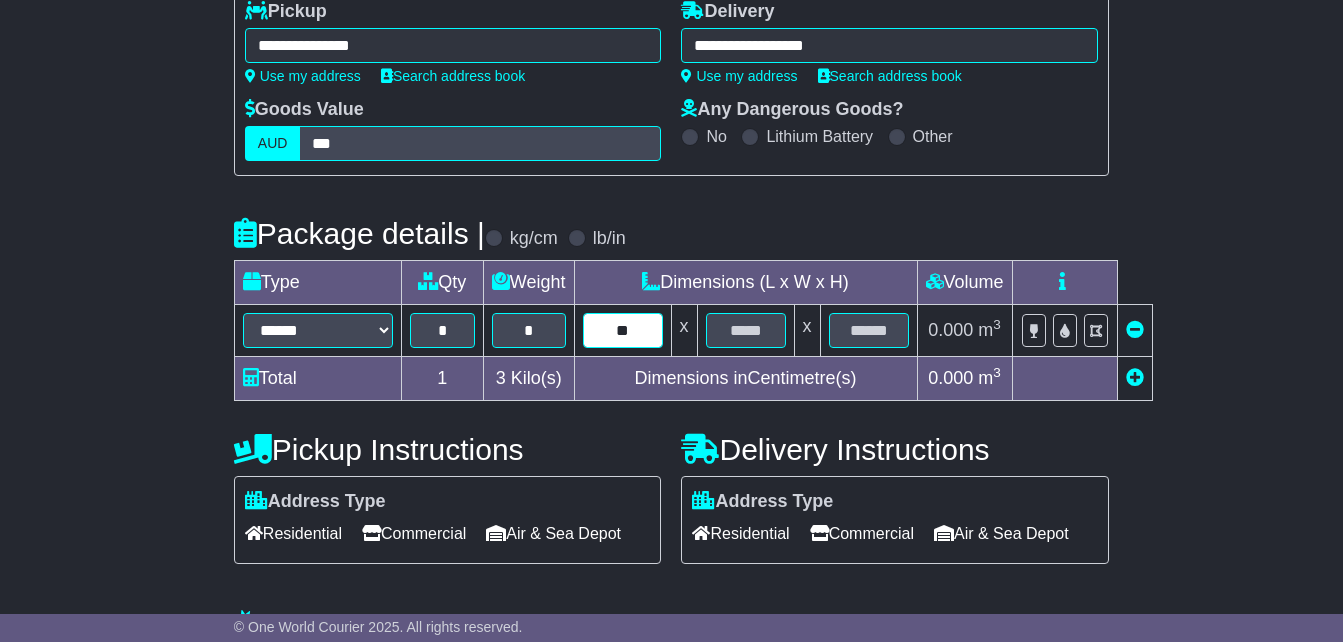 type on "**" 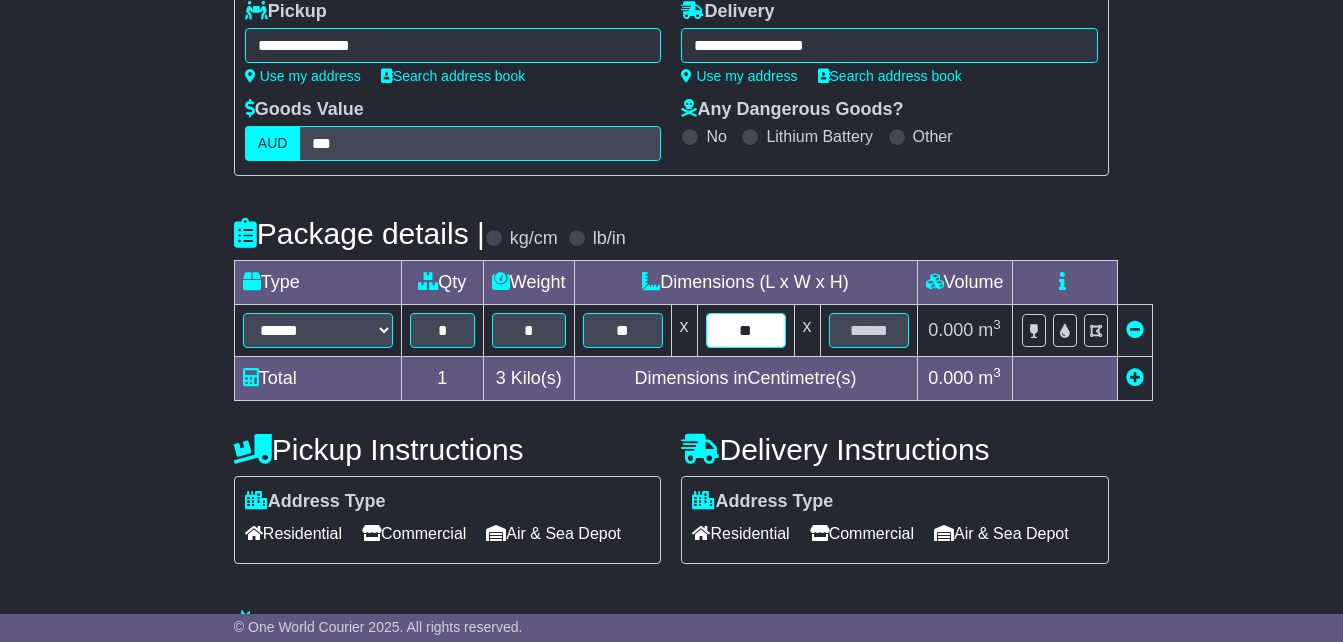 type on "**" 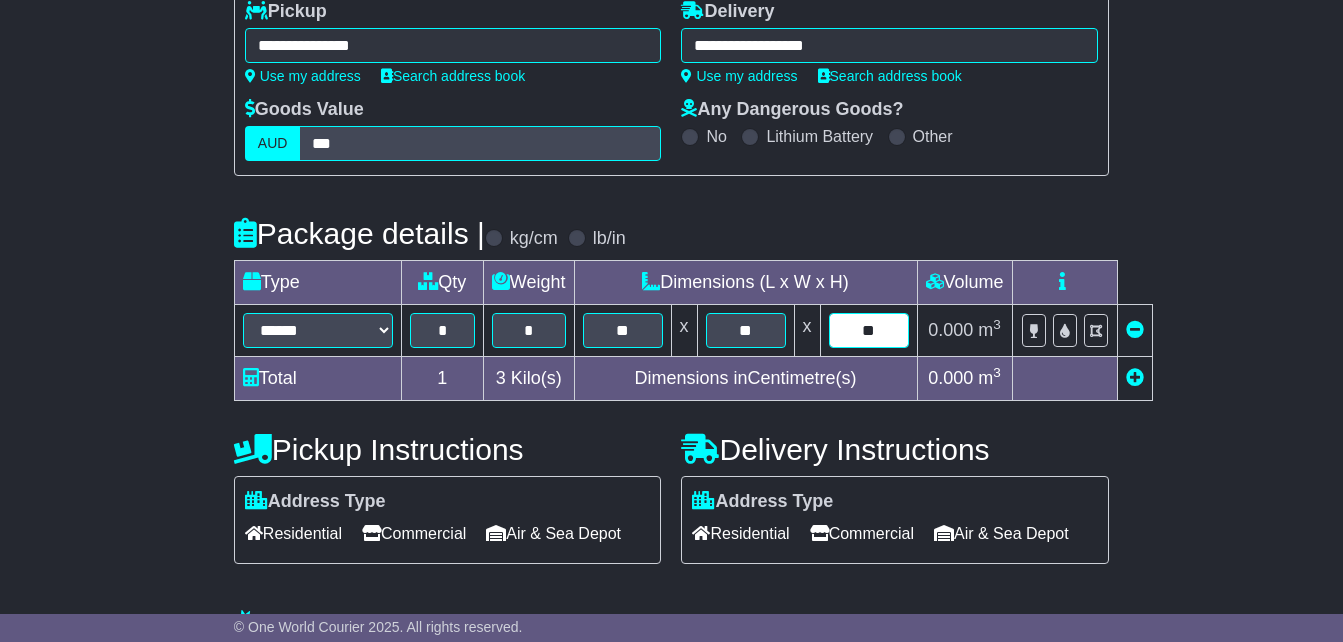 type on "**" 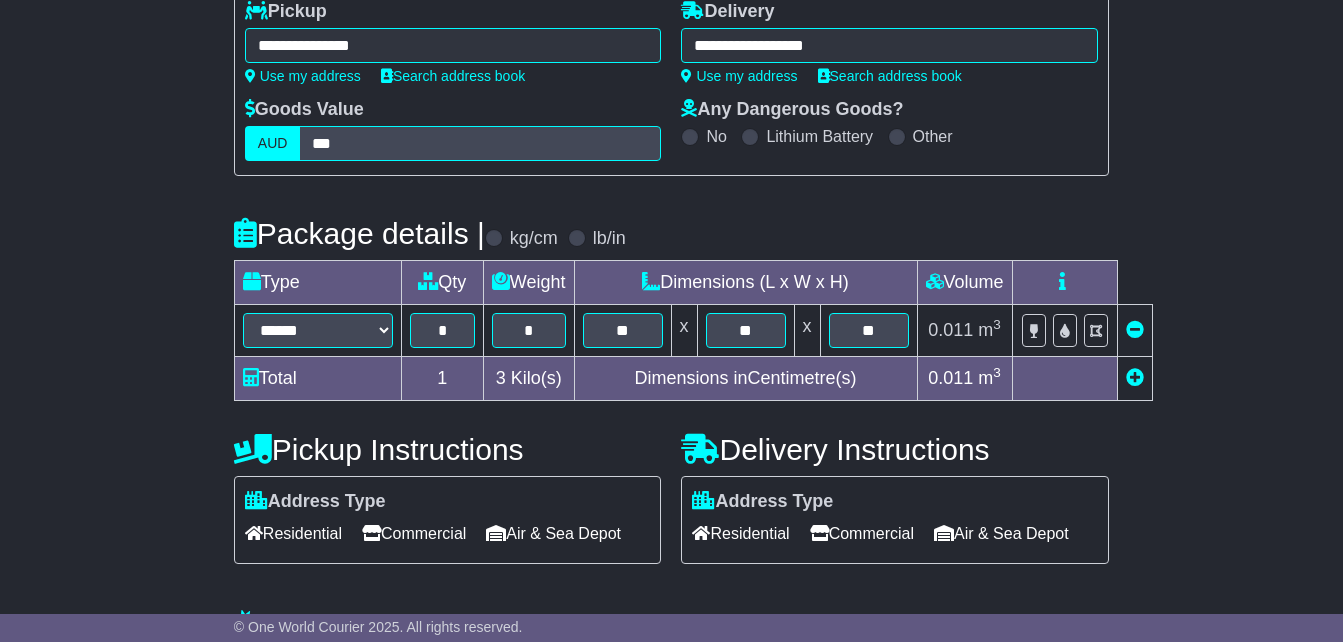 click at bounding box center [1064, 379] 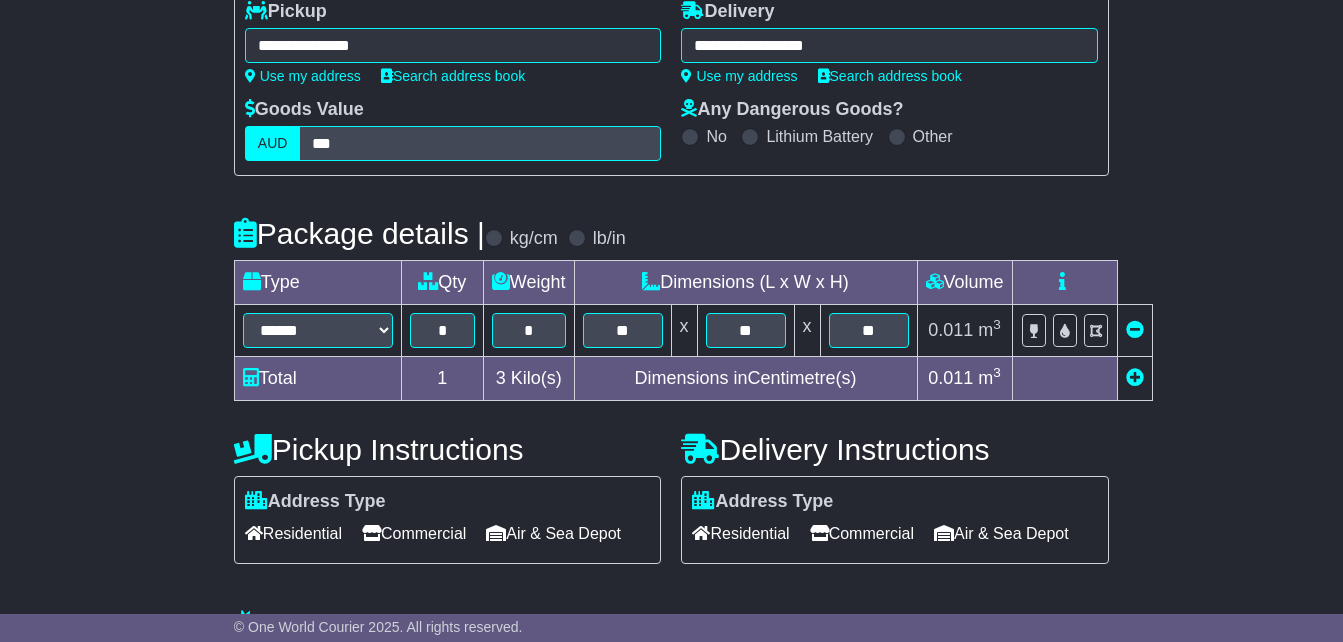 click on "Commercial" at bounding box center [414, 533] 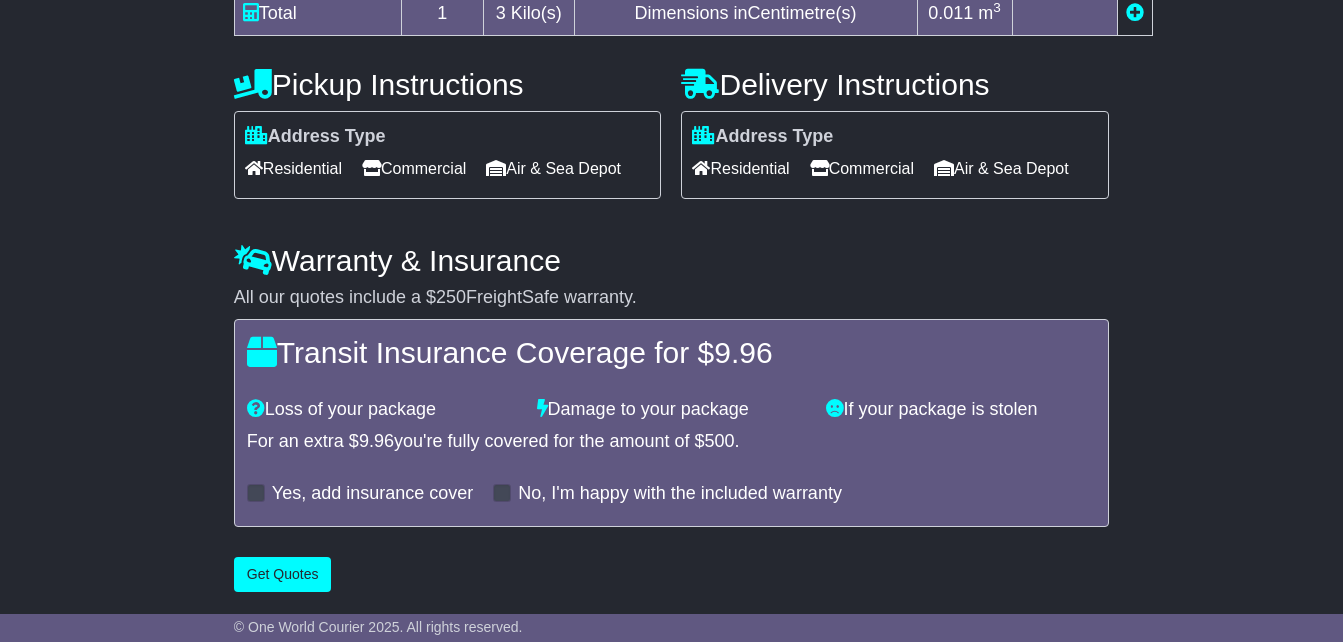 scroll, scrollTop: 700, scrollLeft: 0, axis: vertical 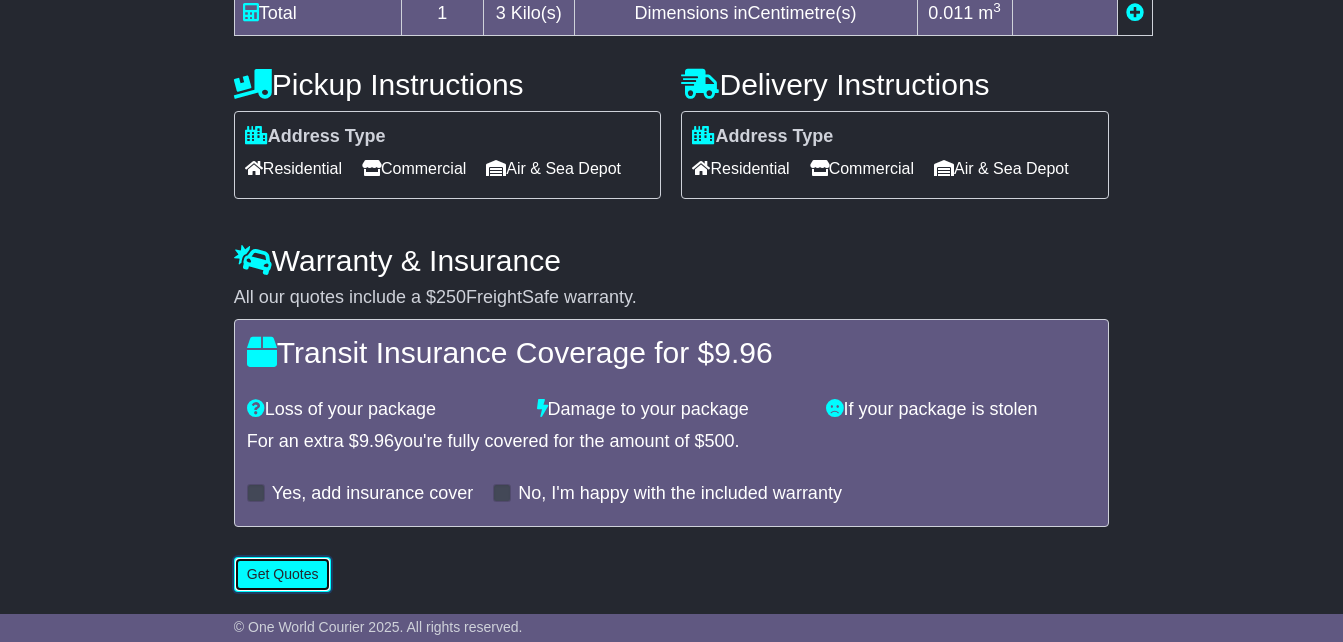 click on "Get Quotes" at bounding box center [283, 574] 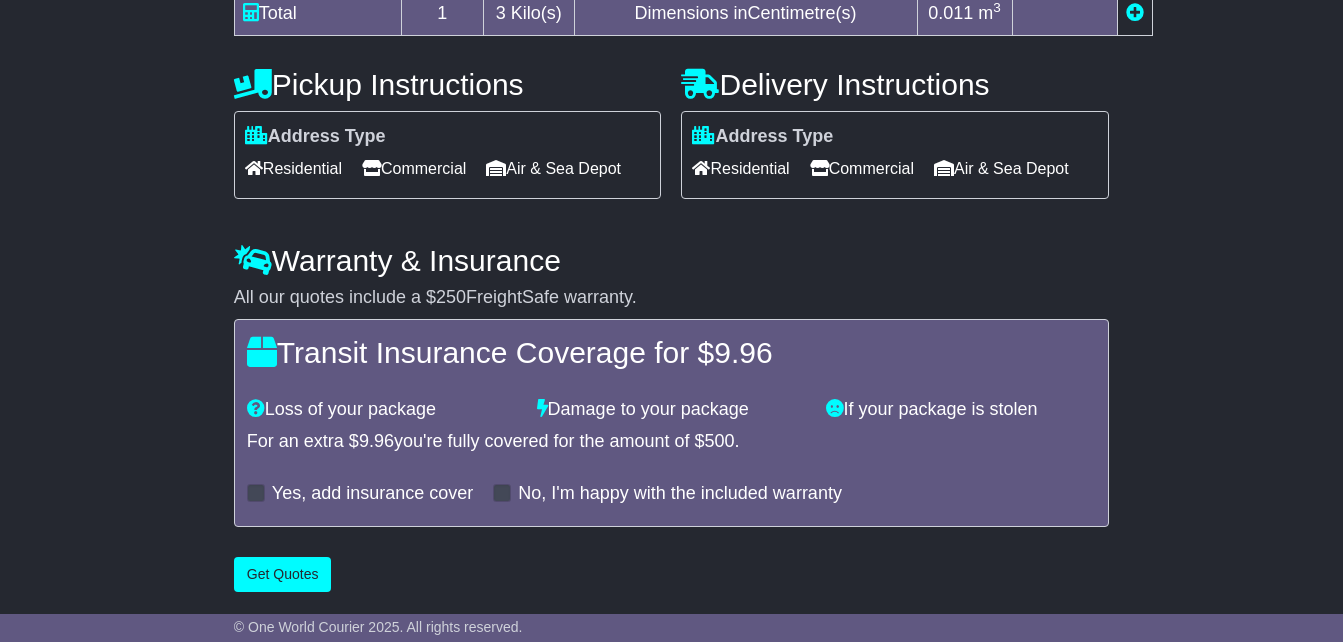 scroll, scrollTop: 0, scrollLeft: 0, axis: both 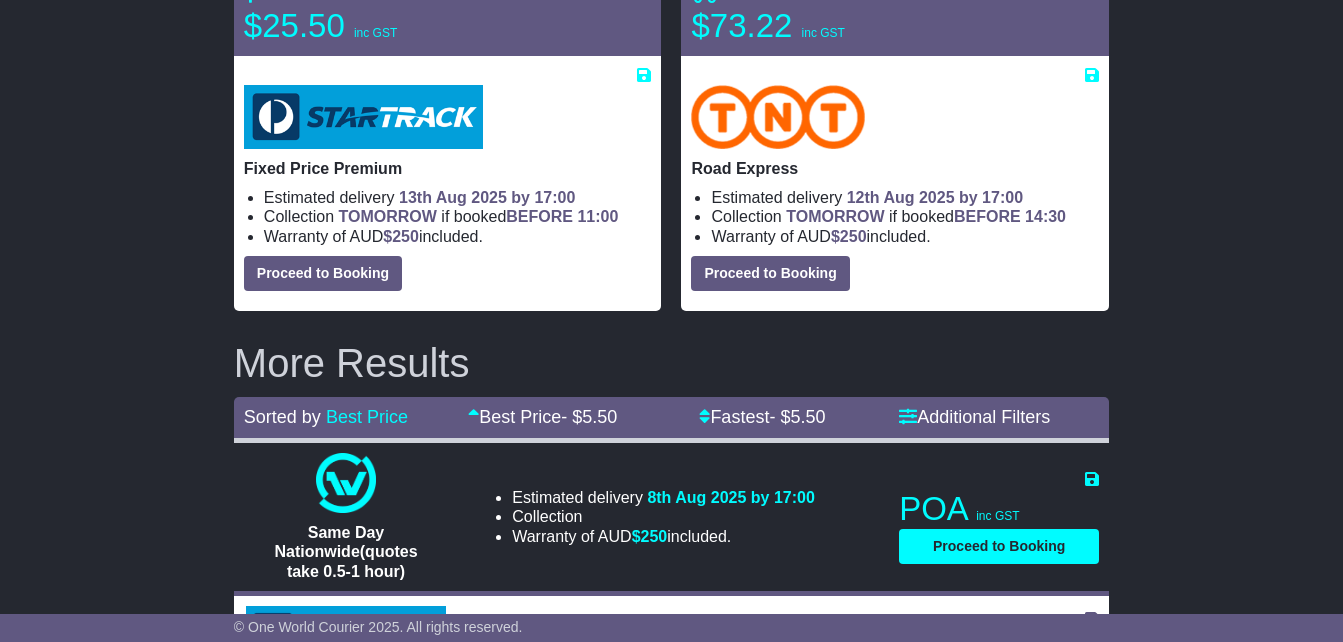 click on "[CITY] , [POSTAL_CODE]
[CITY] , [POSTAL_CODE]
1   item
0.010962
m 3
in 3
3" at bounding box center [671, 1183] 